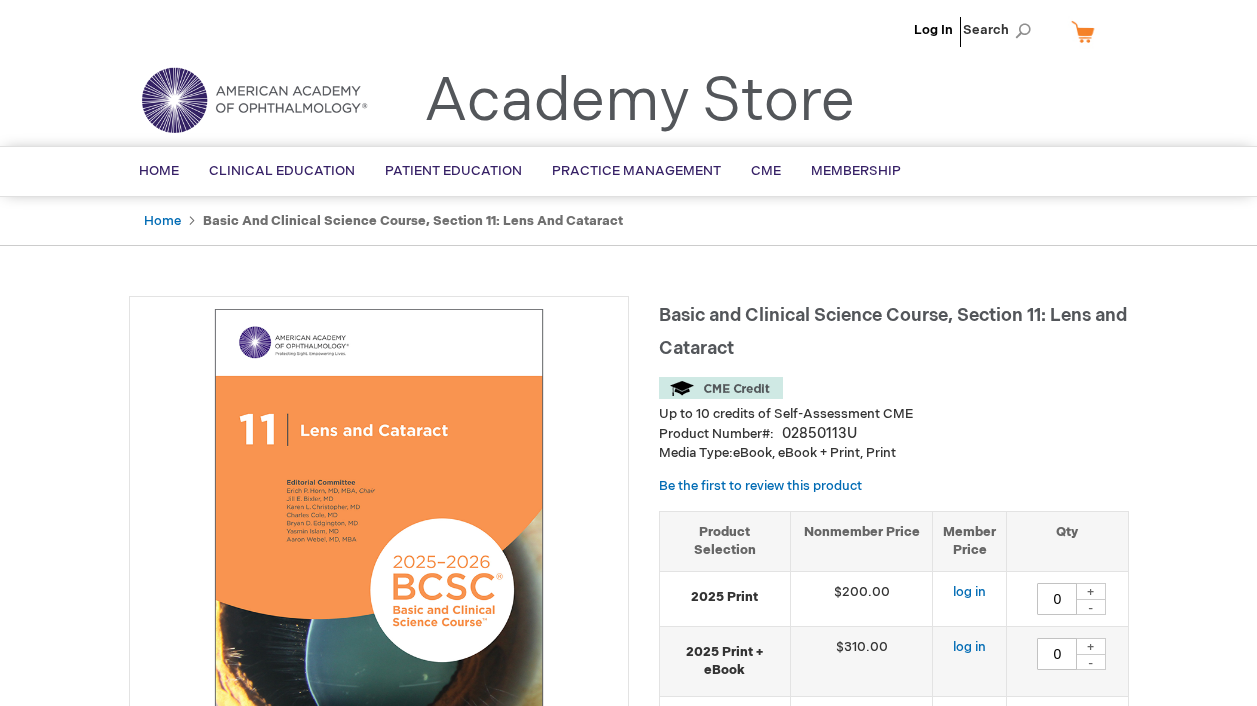 type on "0" 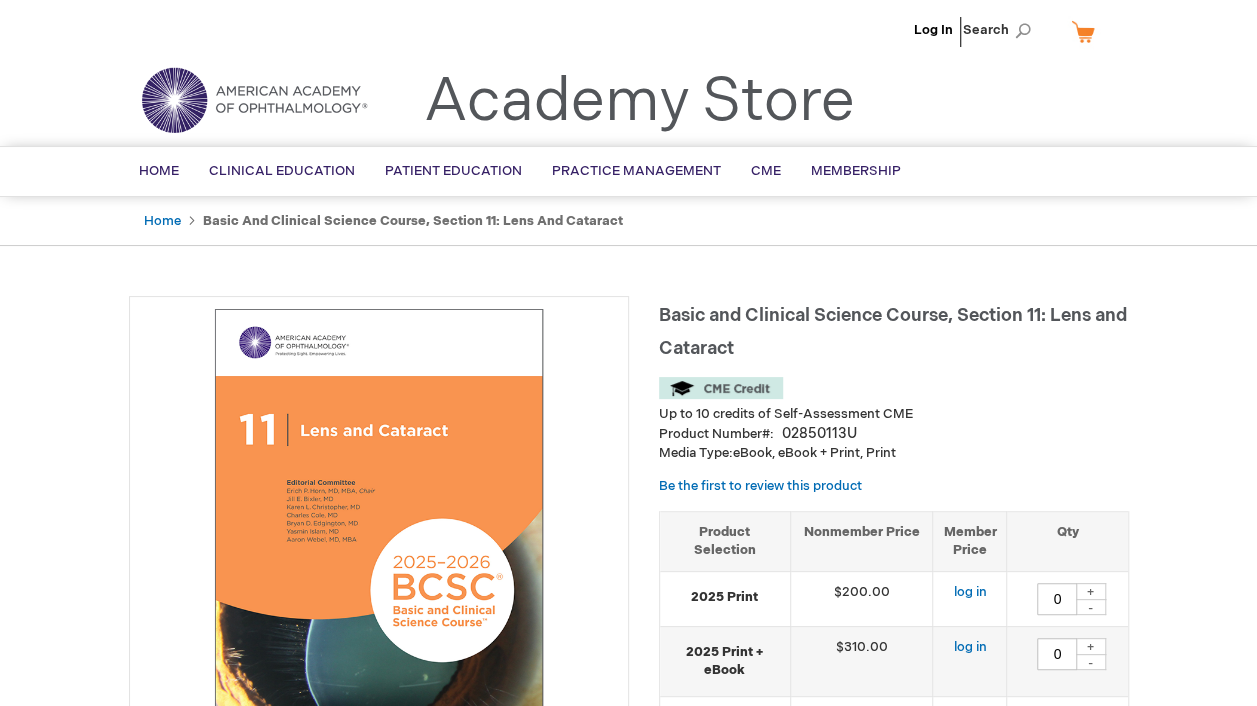 scroll, scrollTop: 0, scrollLeft: 0, axis: both 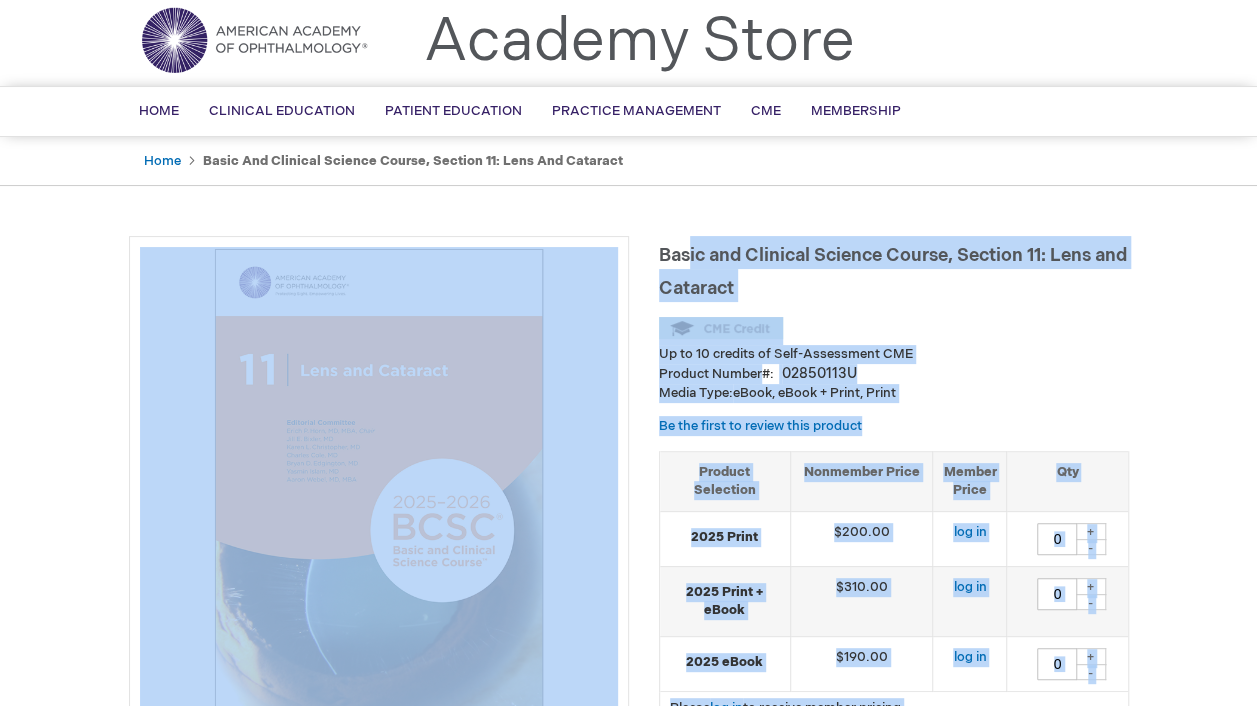 drag, startPoint x: 660, startPoint y: 256, endPoint x: 696, endPoint y: 261, distance: 36.345562 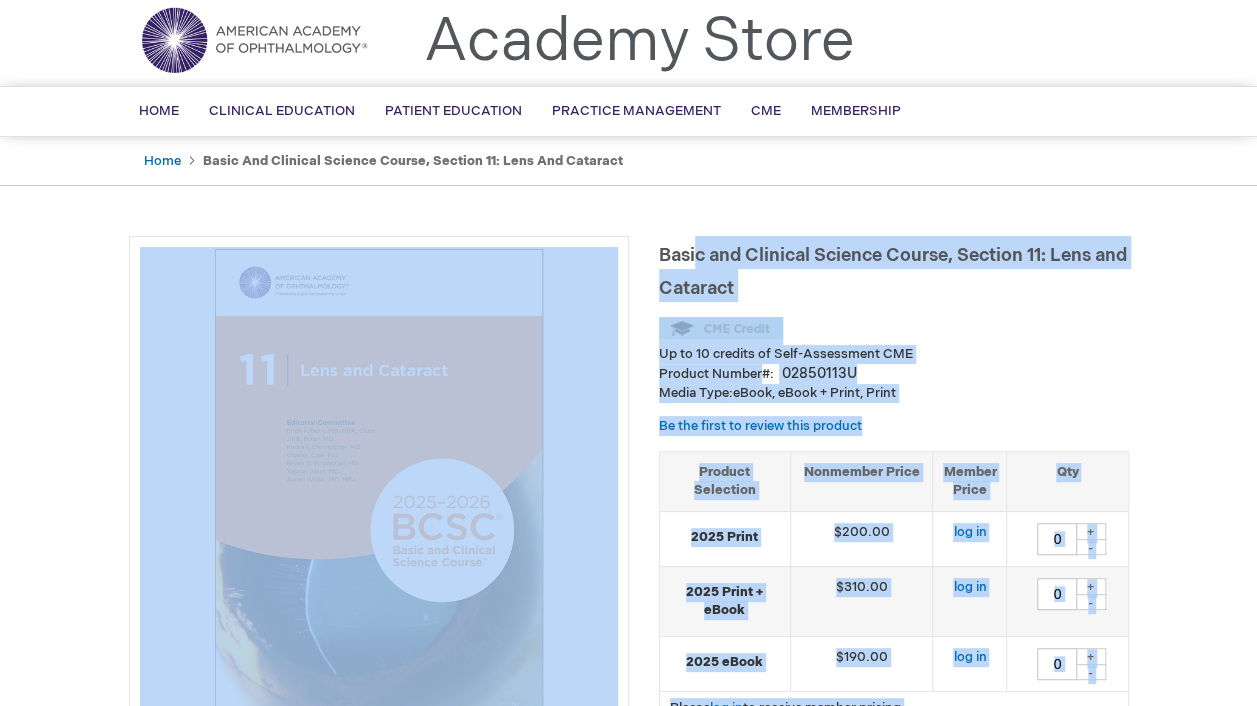drag, startPoint x: 696, startPoint y: 261, endPoint x: 844, endPoint y: 295, distance: 151.8552 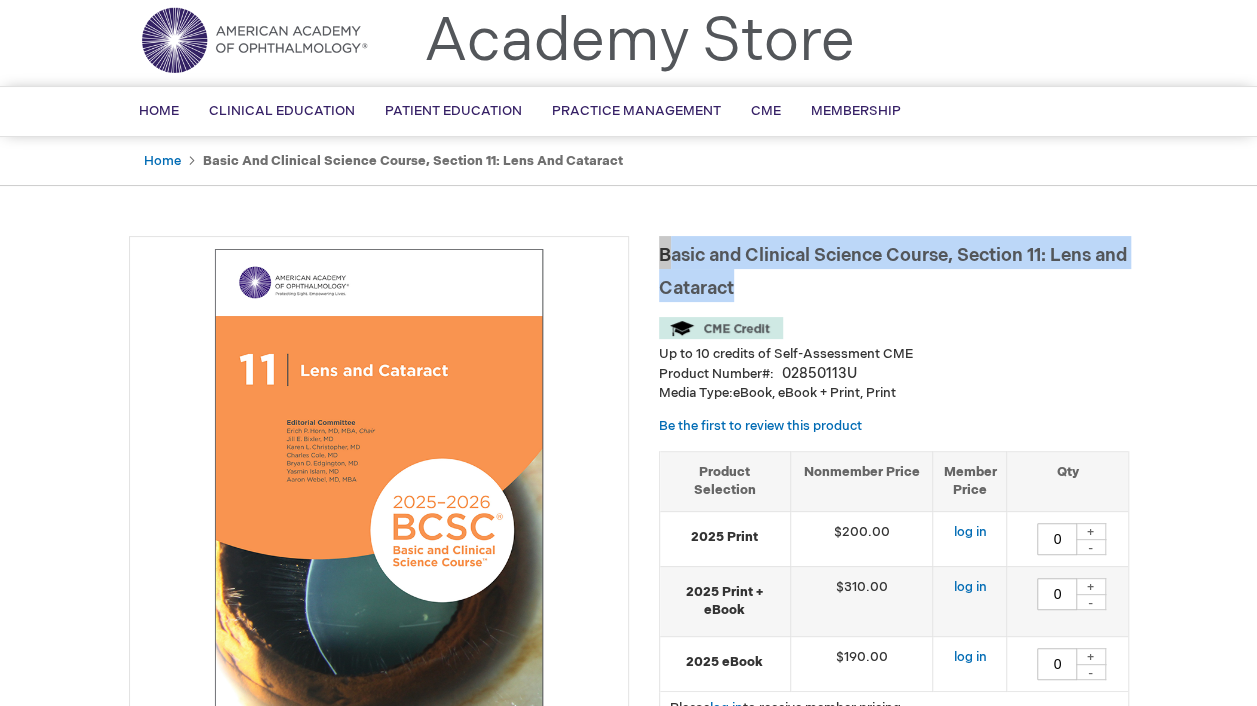 drag, startPoint x: 770, startPoint y: 283, endPoint x: 663, endPoint y: 256, distance: 110.35397 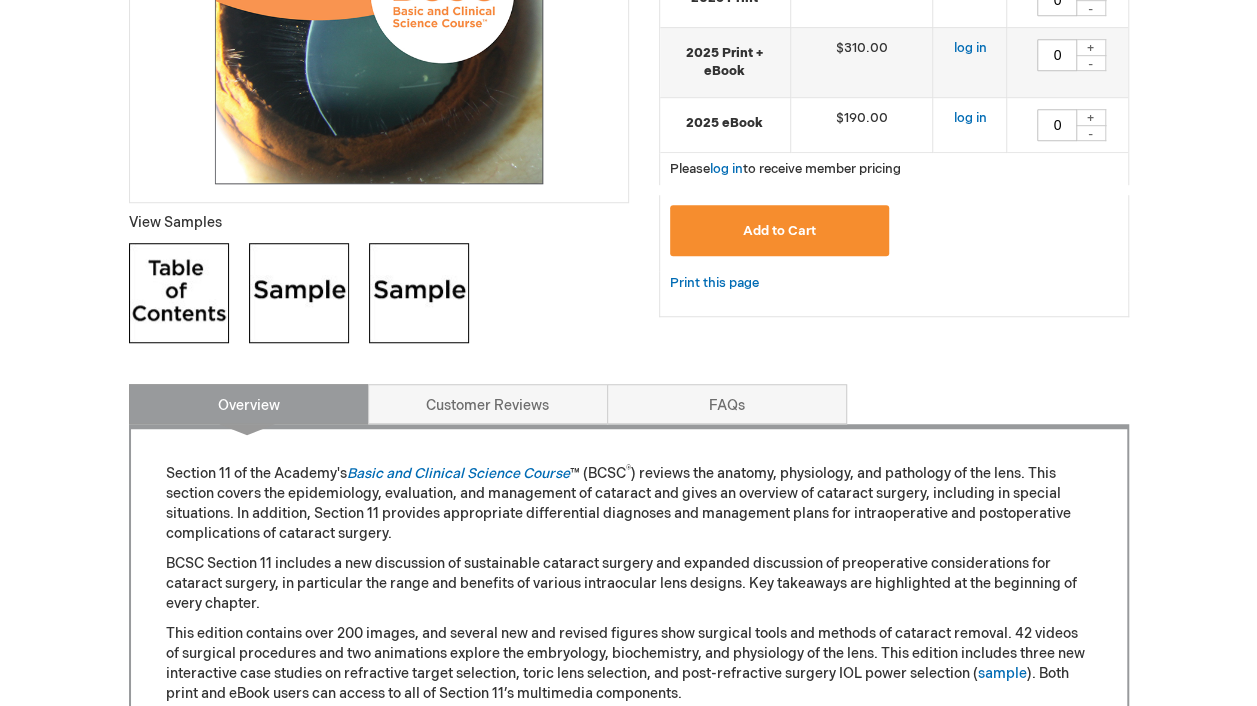 scroll, scrollTop: 594, scrollLeft: 0, axis: vertical 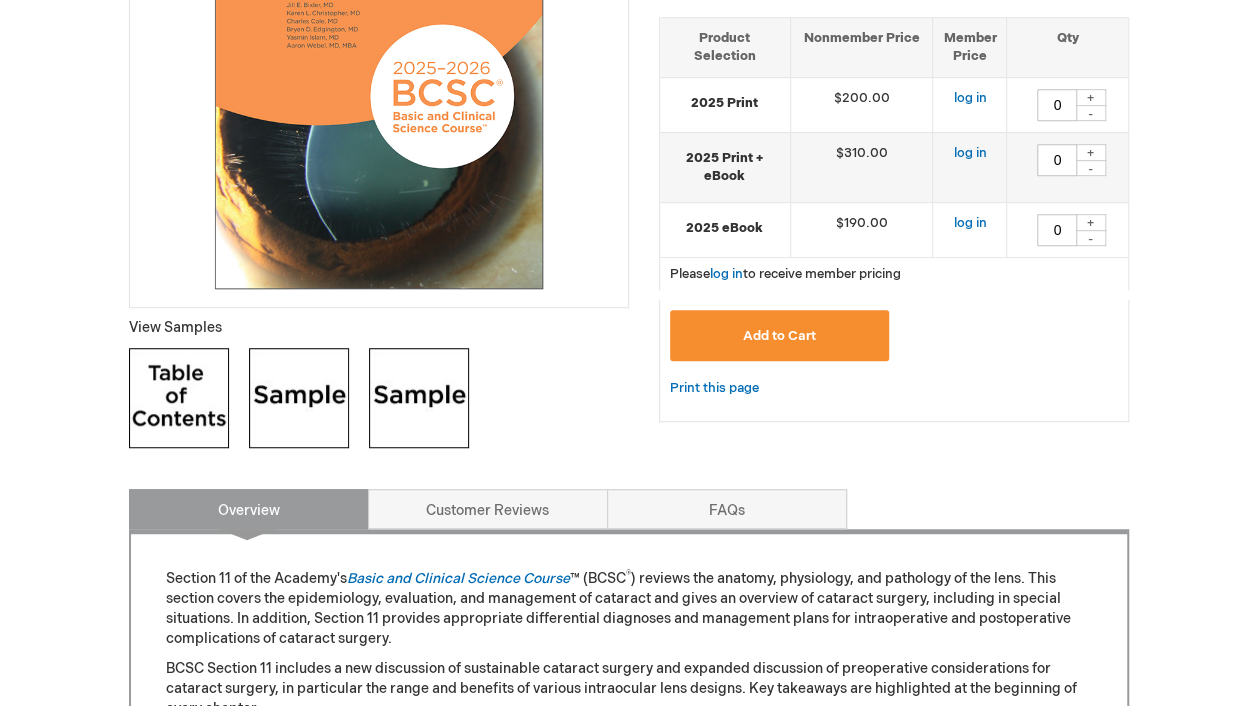 click at bounding box center (179, 398) 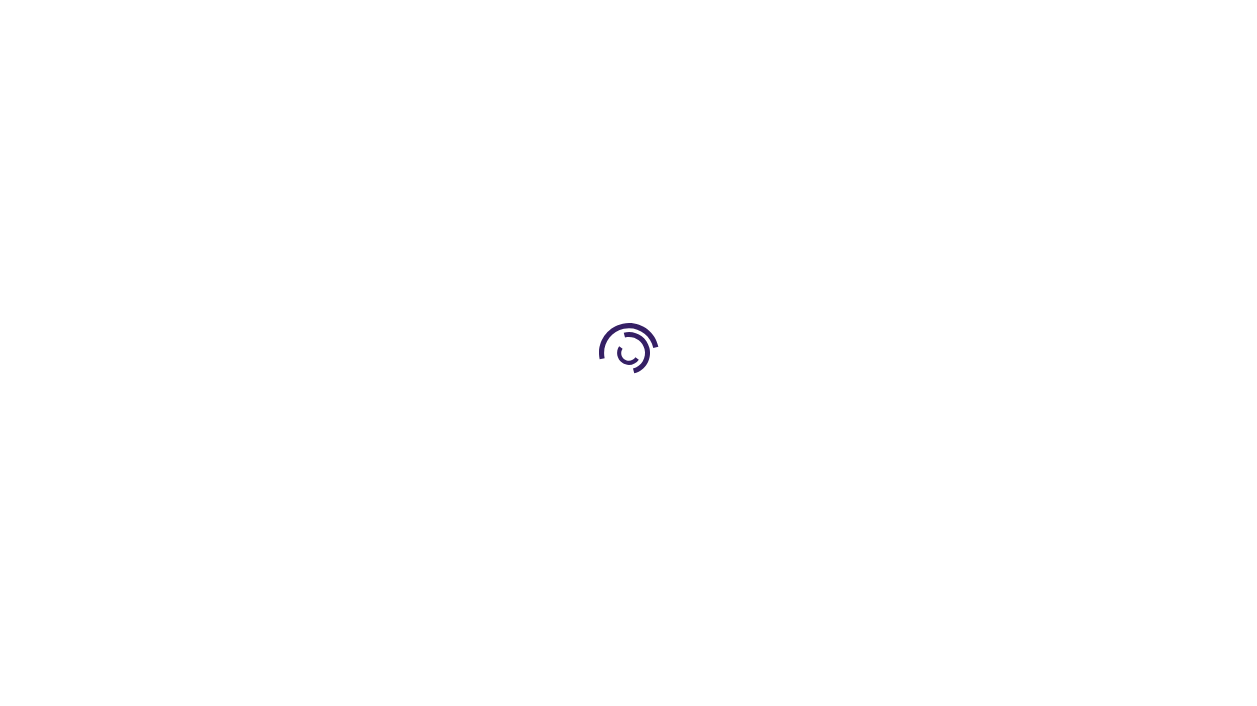 scroll, scrollTop: 0, scrollLeft: 0, axis: both 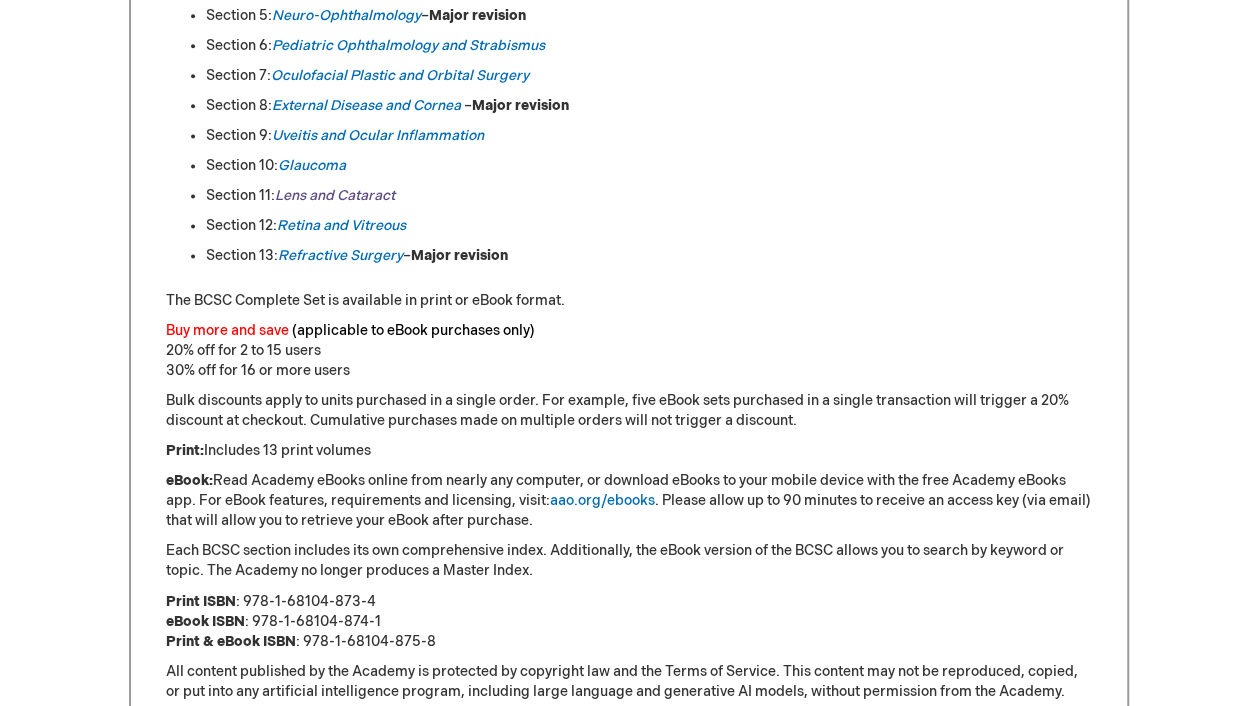 click on "Lens and Cataract" at bounding box center (335, 195) 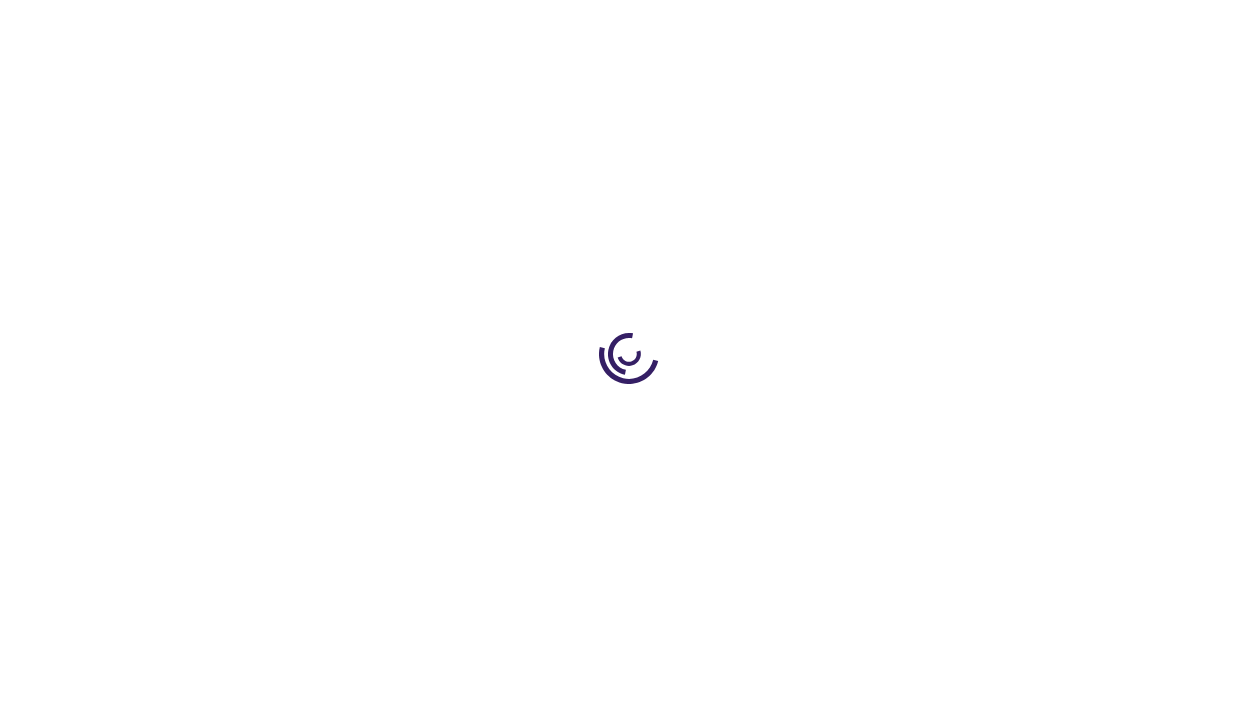 scroll, scrollTop: 0, scrollLeft: 0, axis: both 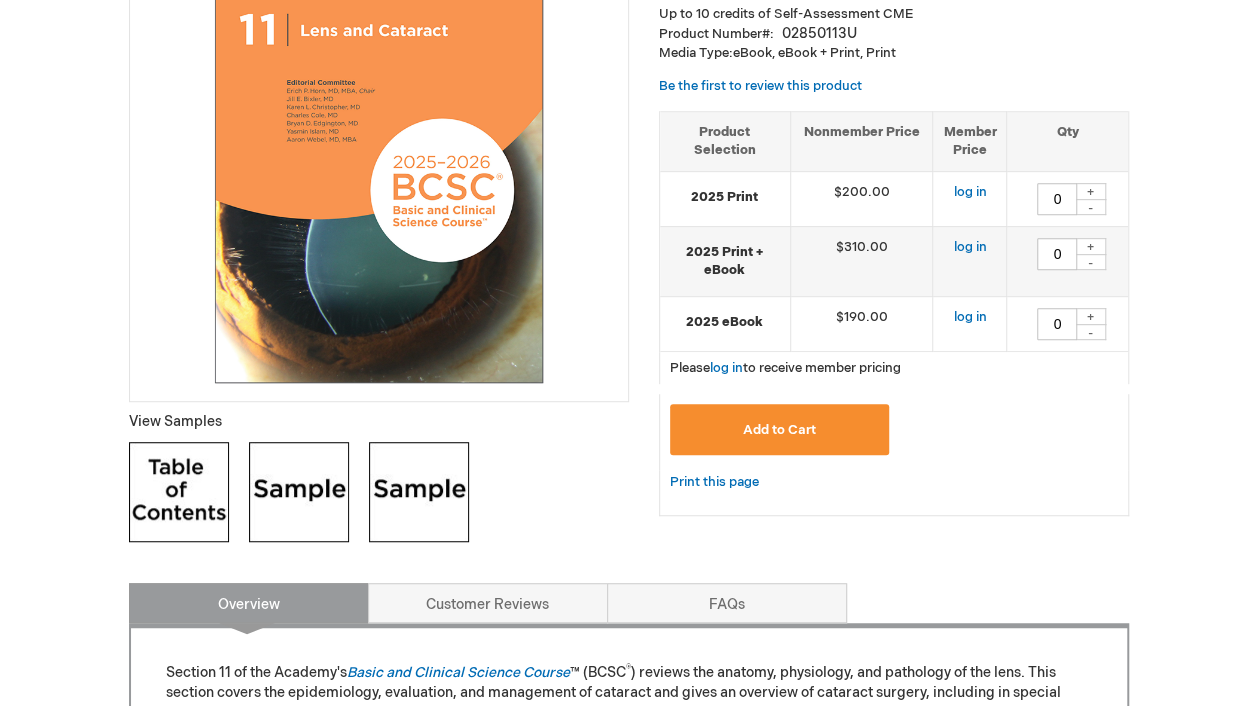 click at bounding box center [299, 492] 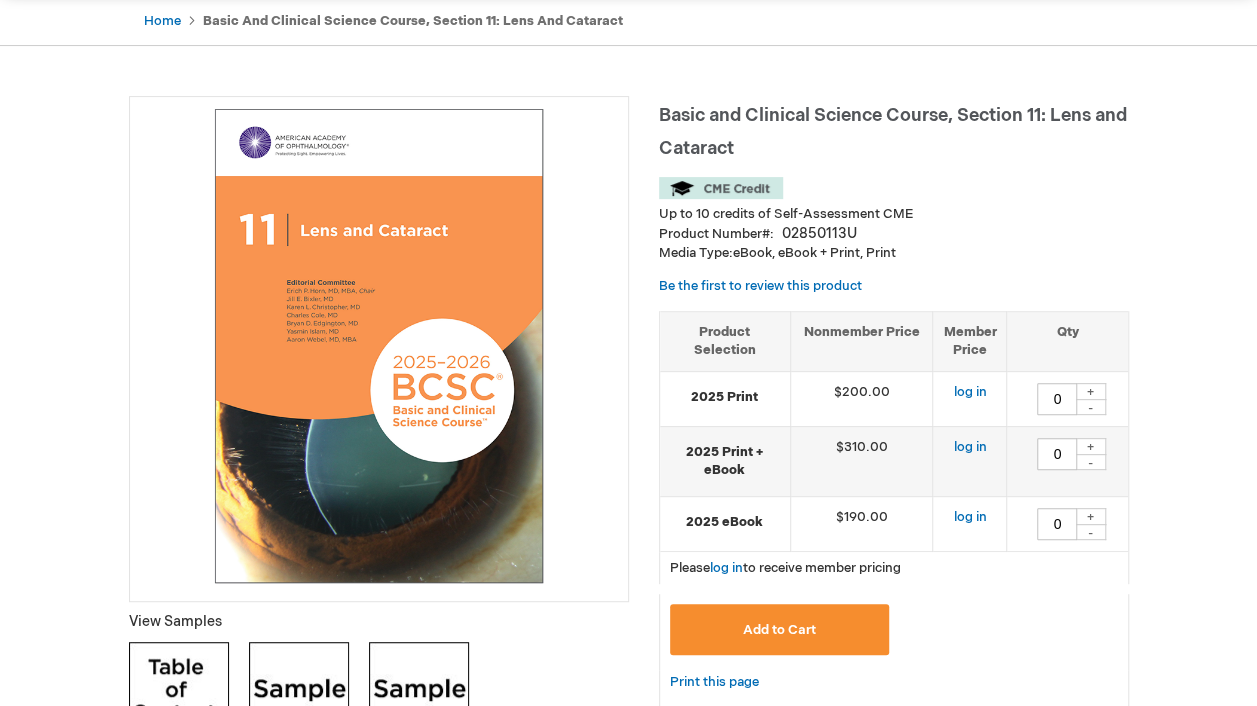 scroll, scrollTop: 100, scrollLeft: 0, axis: vertical 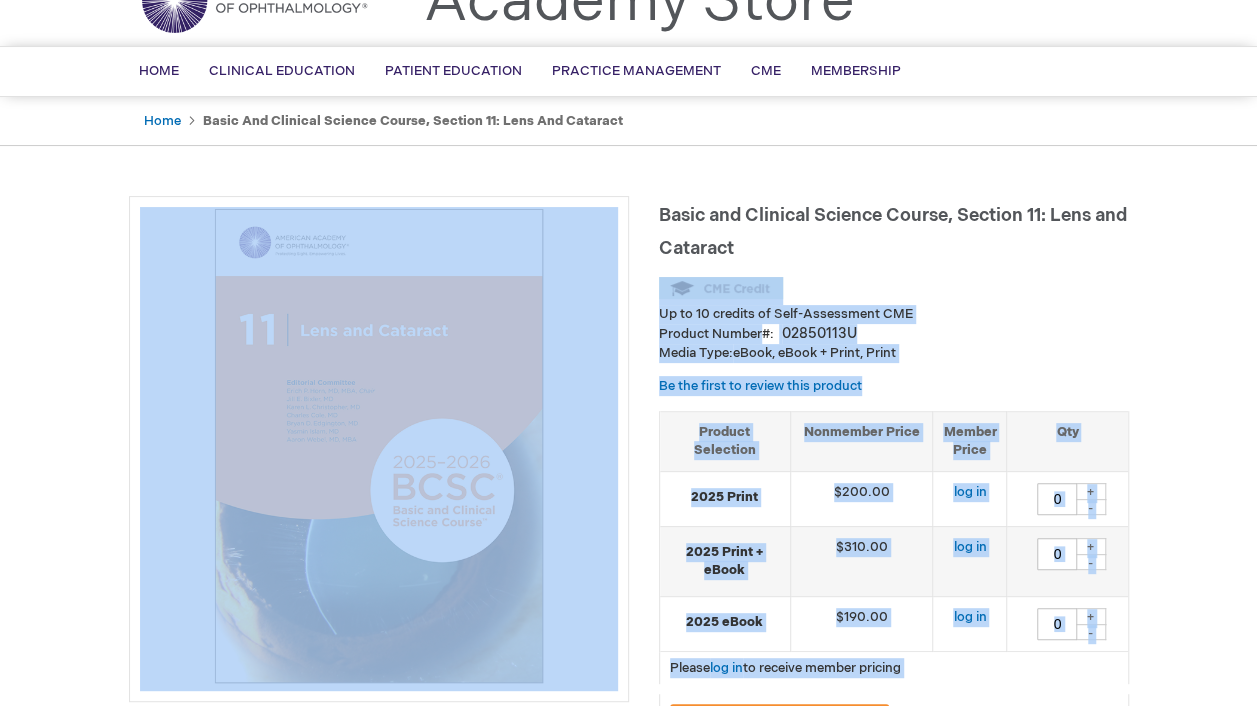 drag, startPoint x: 656, startPoint y: 209, endPoint x: 786, endPoint y: 234, distance: 132.38202 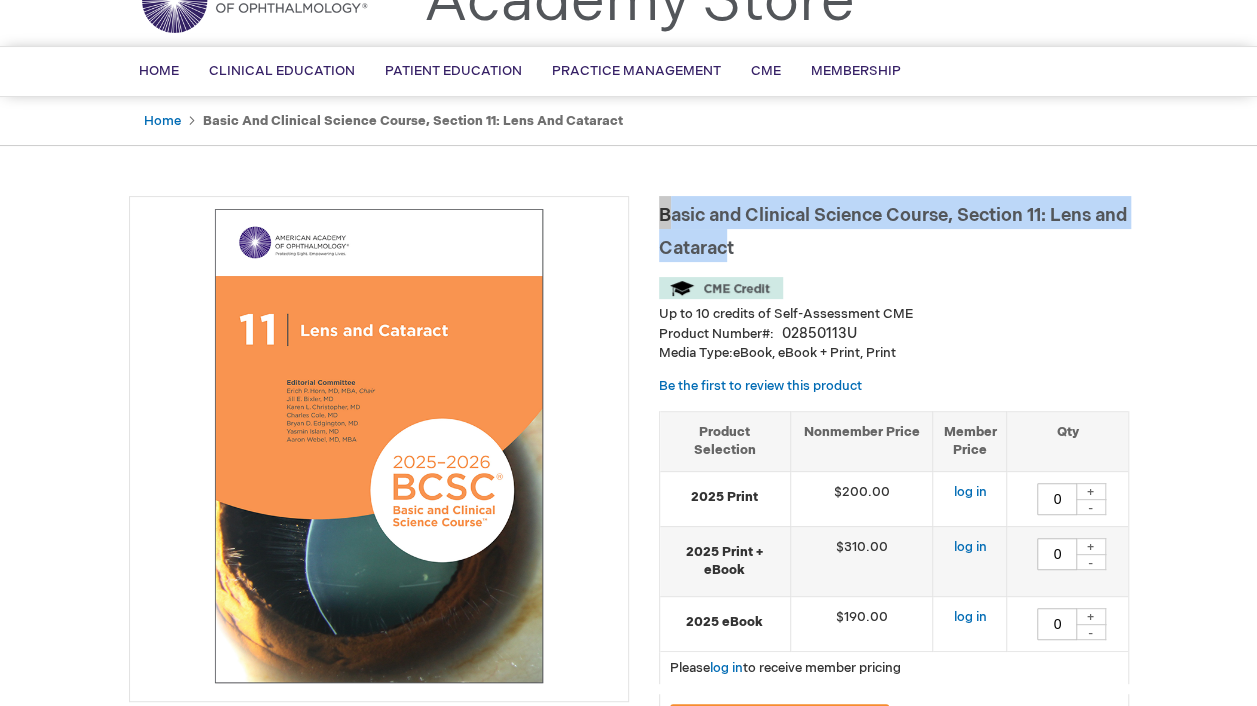 drag, startPoint x: 767, startPoint y: 245, endPoint x: 661, endPoint y: 214, distance: 110.440025 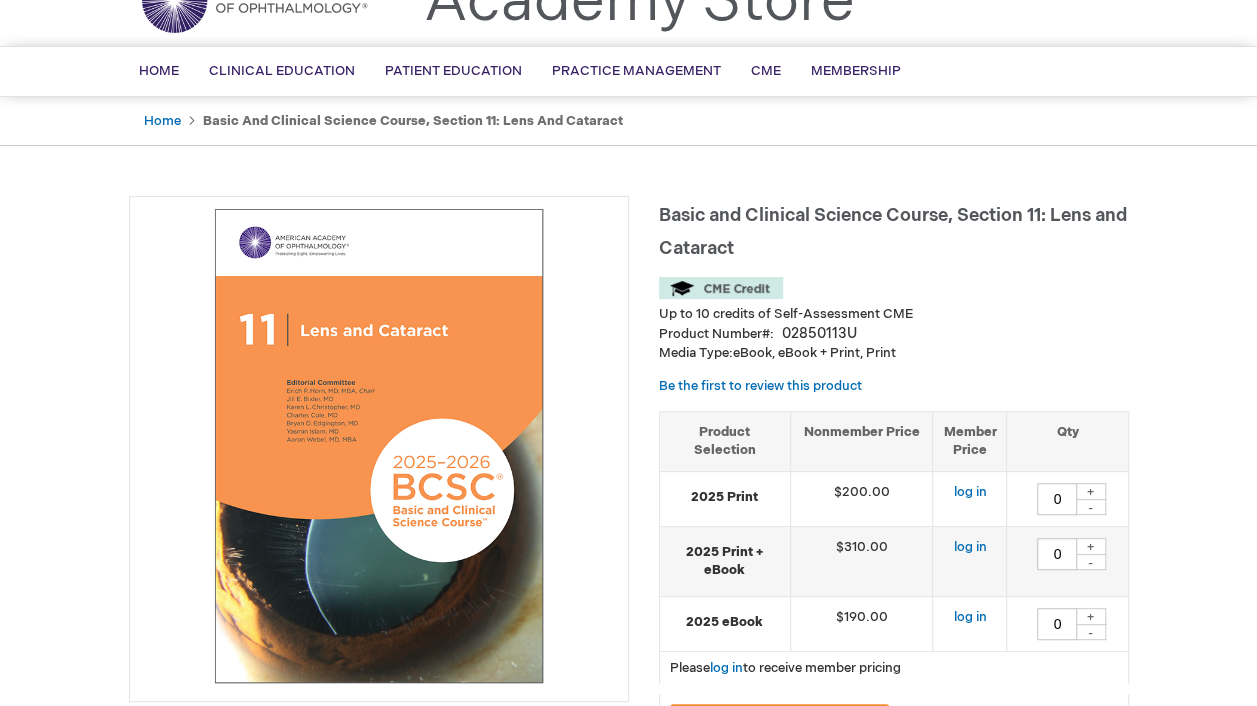 click on "Basic and Clinical Science Course, Section 11: Lens and Cataract" at bounding box center (894, 229) 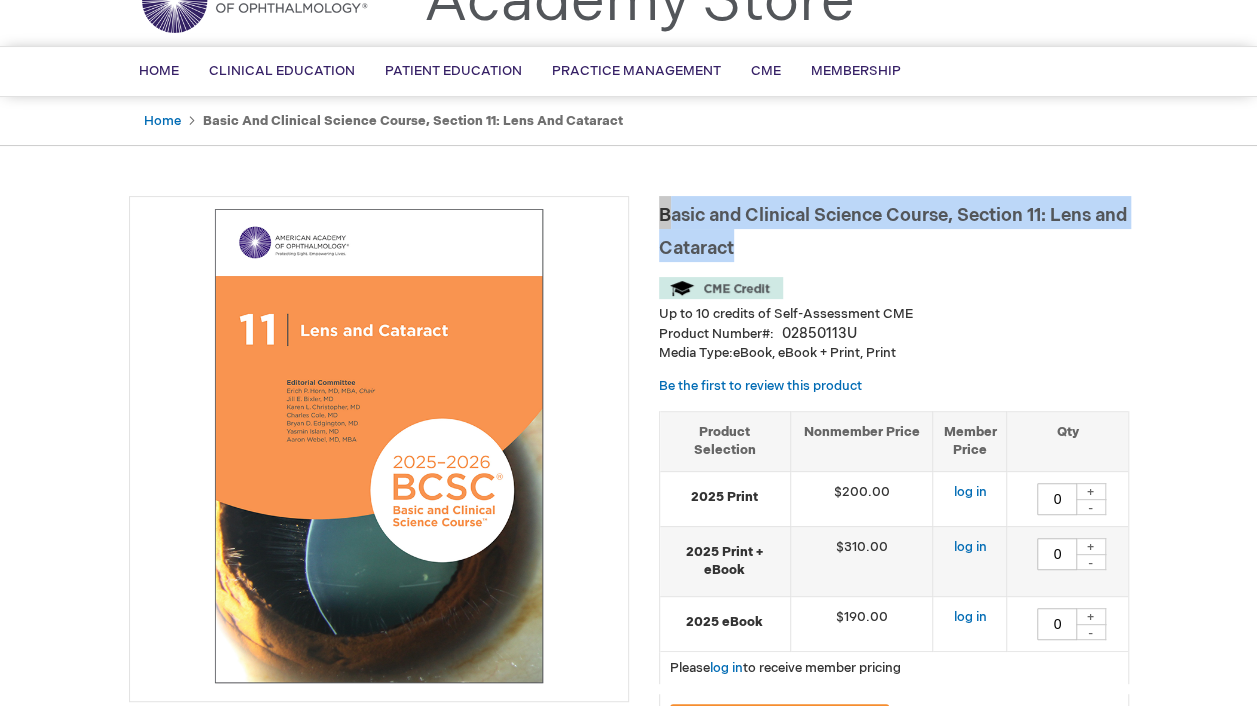 drag, startPoint x: 796, startPoint y: 251, endPoint x: 658, endPoint y: 218, distance: 141.89081 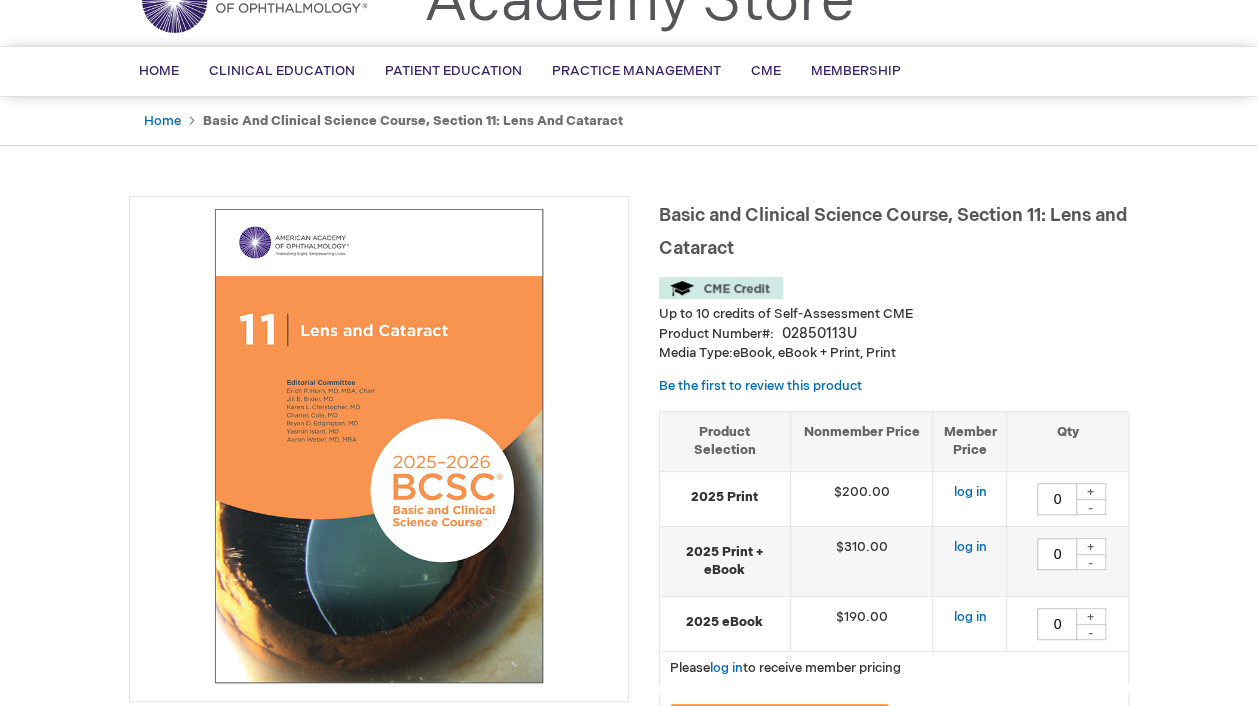 scroll, scrollTop: 0, scrollLeft: 0, axis: both 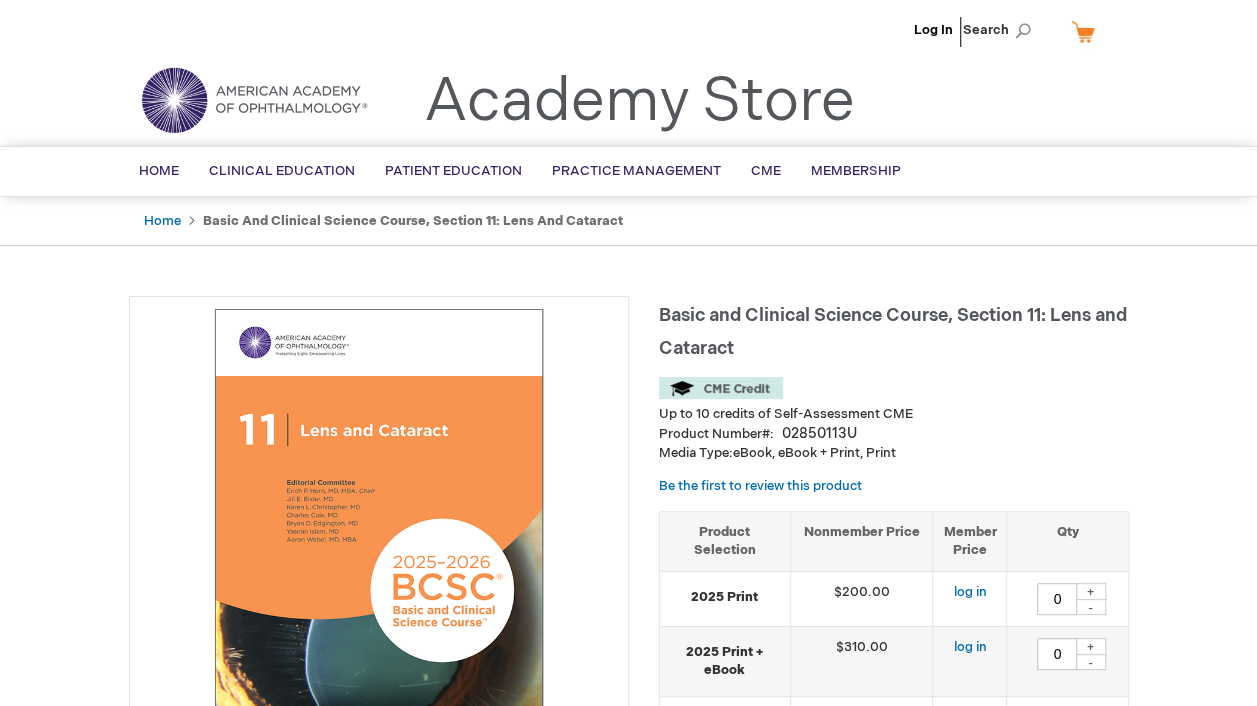 click on "Up to 10 credits of Self-Assessment CME
Product Number
[NUMBER]
Media Type:
eBook, eBook + Print, Print
Be the first to review this product
Grouped product items
Product Selection Nonmember Price Member Price Qty
[YEAR] Print
$200.00 log in
0
+ -" at bounding box center [629, 1212] 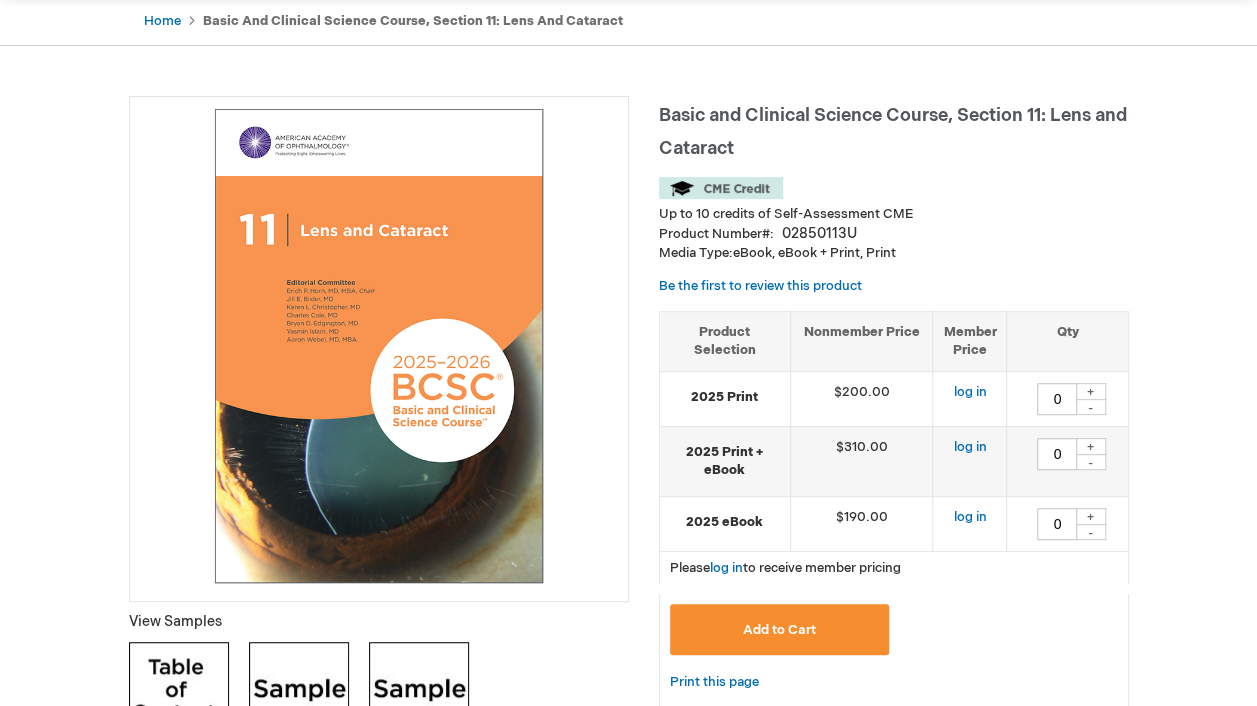 scroll, scrollTop: 100, scrollLeft: 0, axis: vertical 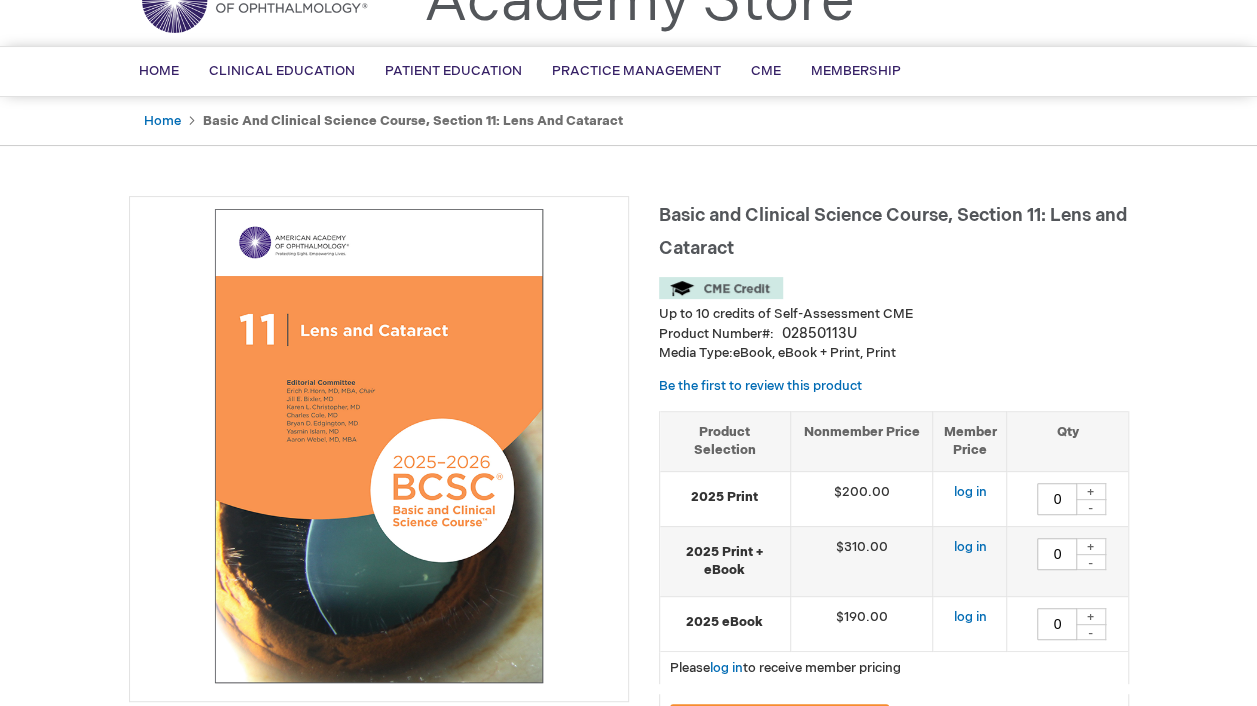 drag, startPoint x: 1006, startPoint y: 56, endPoint x: 1095, endPoint y: 316, distance: 274.81085 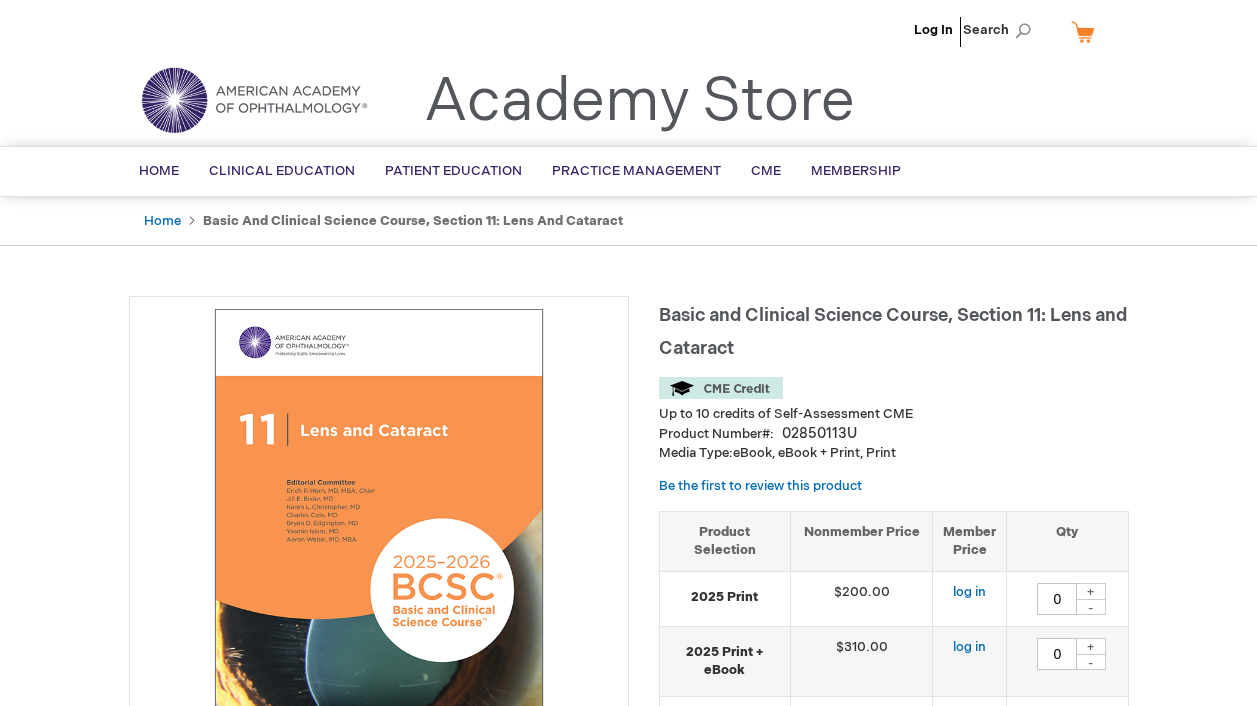 scroll, scrollTop: 0, scrollLeft: 0, axis: both 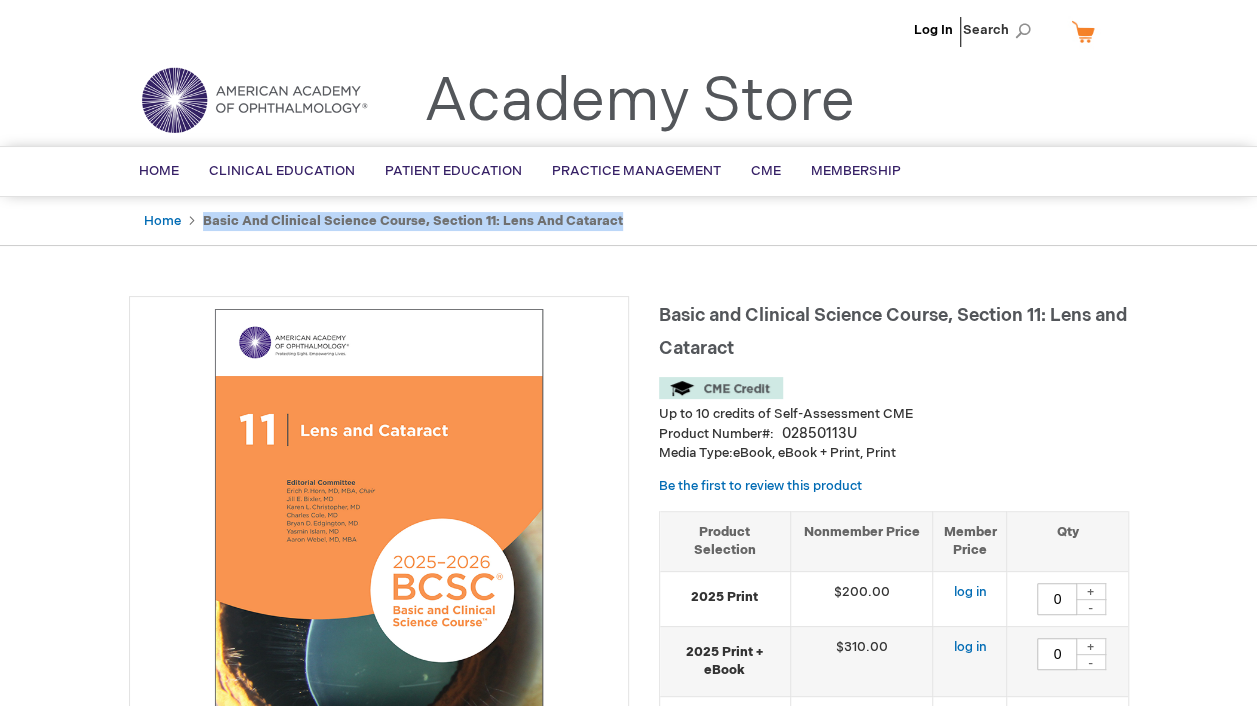 drag, startPoint x: 202, startPoint y: 219, endPoint x: 623, endPoint y: 227, distance: 421.076 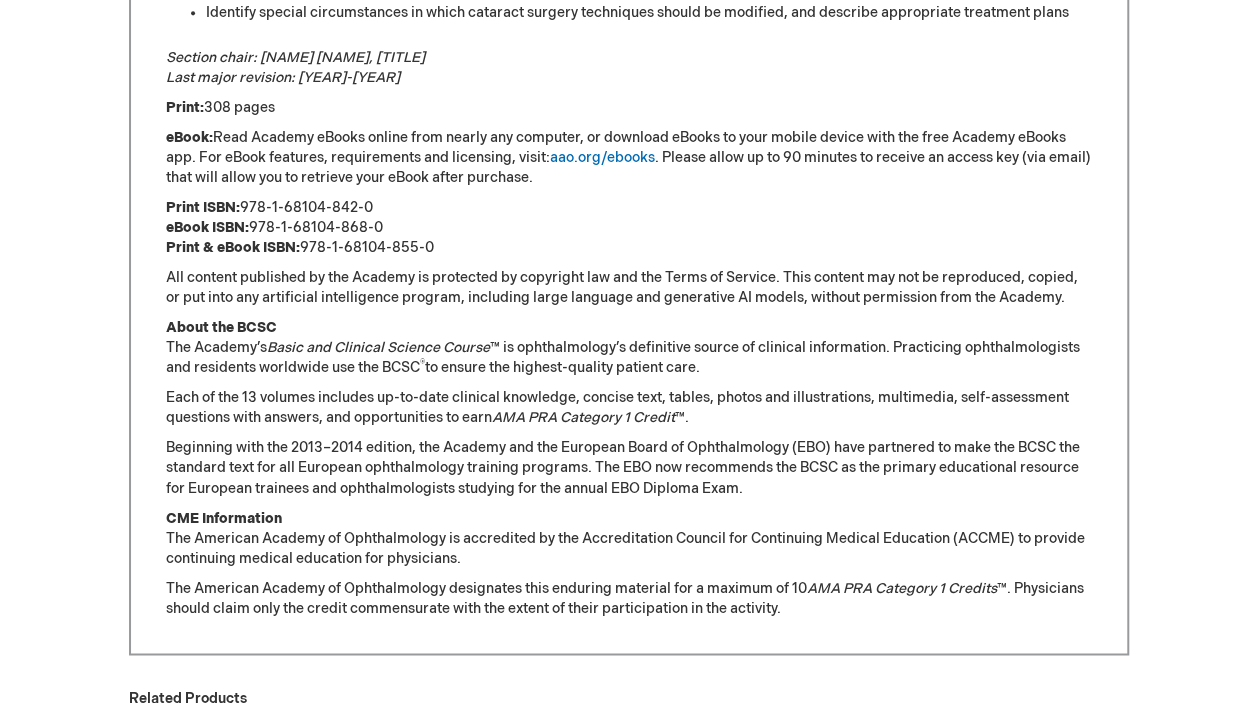 scroll, scrollTop: 2000, scrollLeft: 0, axis: vertical 